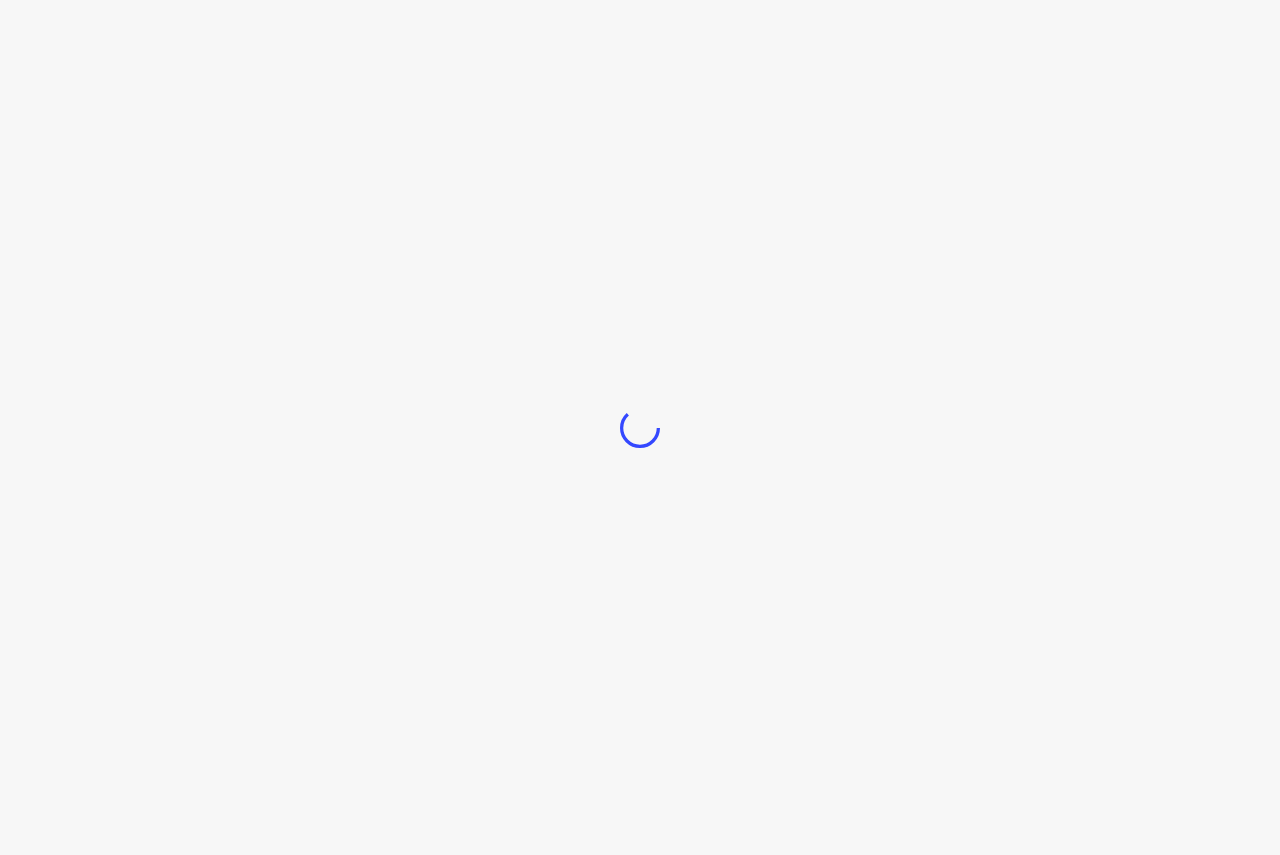 scroll, scrollTop: 0, scrollLeft: 0, axis: both 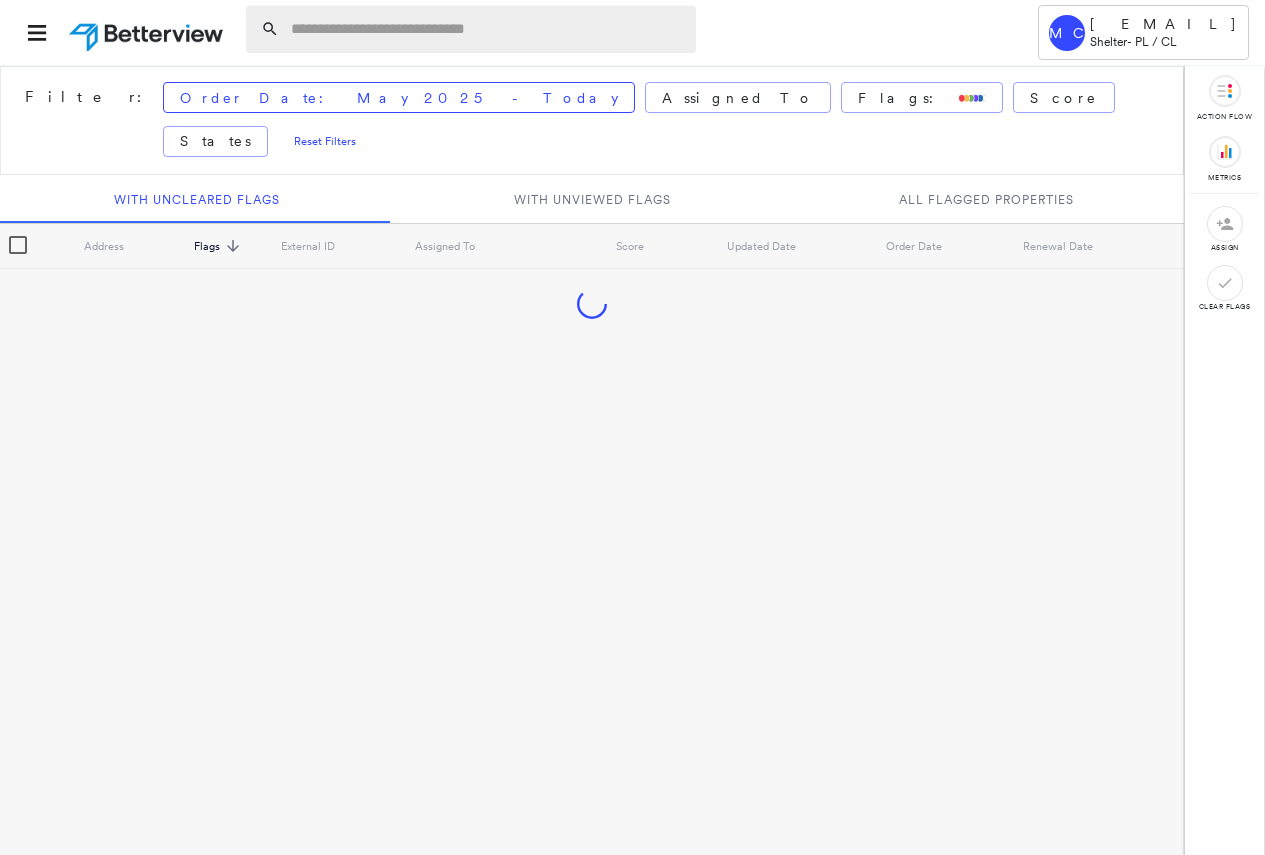 click at bounding box center [487, 29] 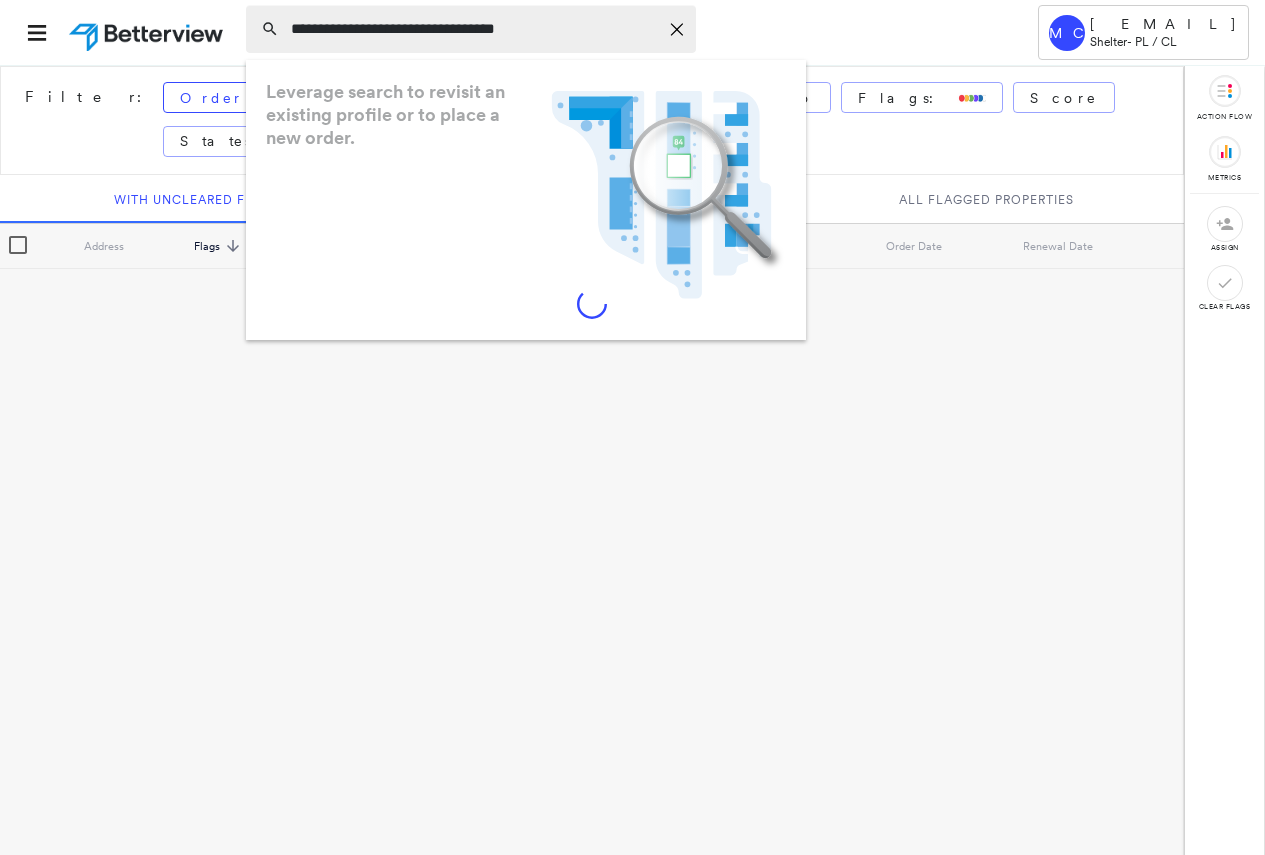 type on "**********" 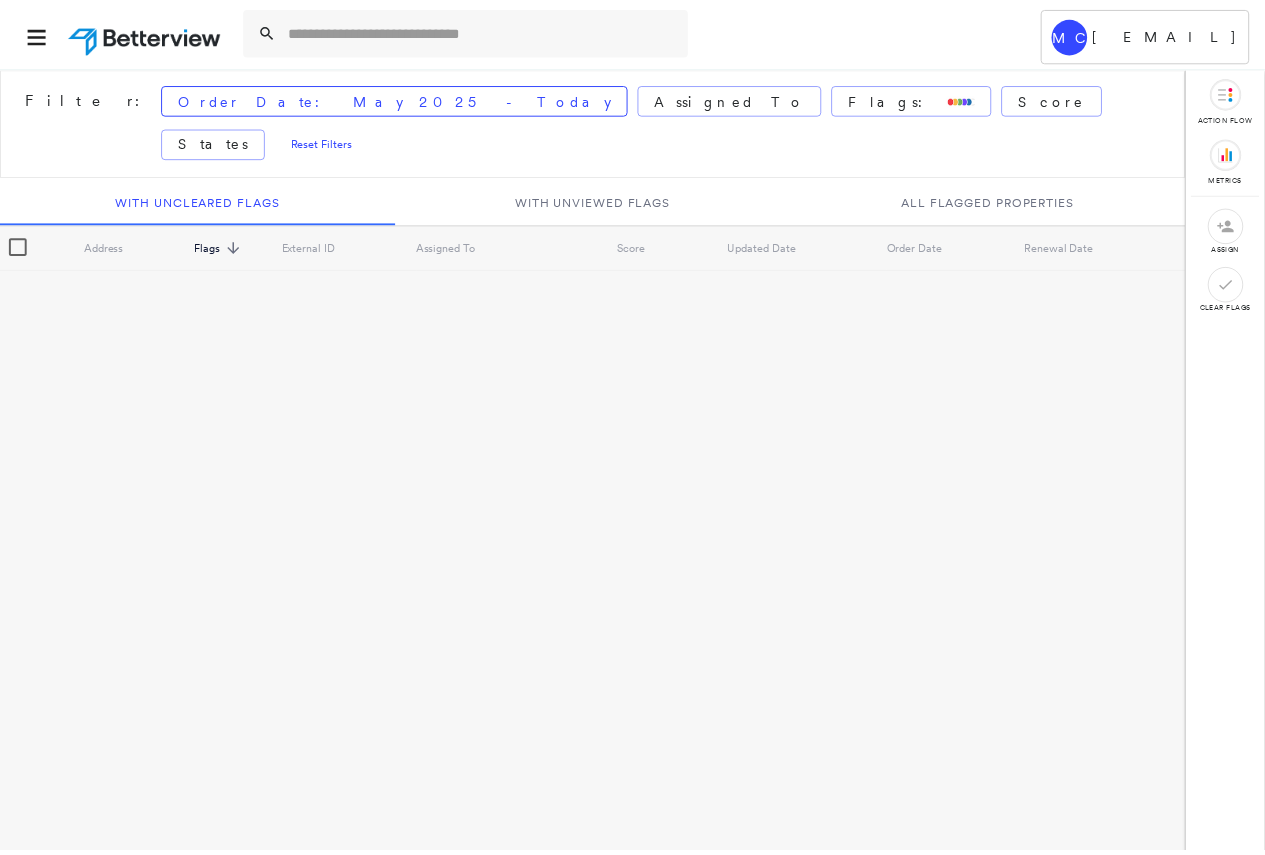 scroll, scrollTop: 0, scrollLeft: 0, axis: both 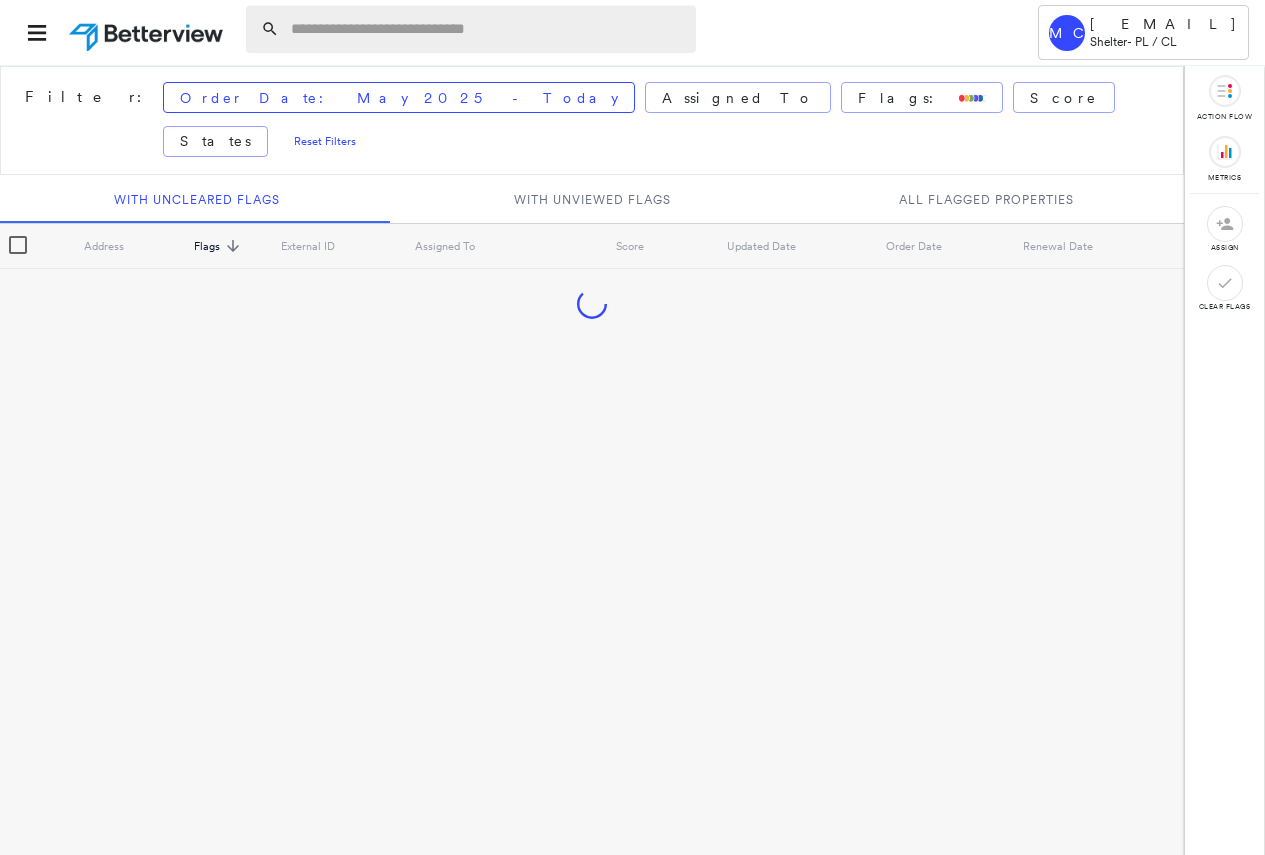 click at bounding box center [487, 29] 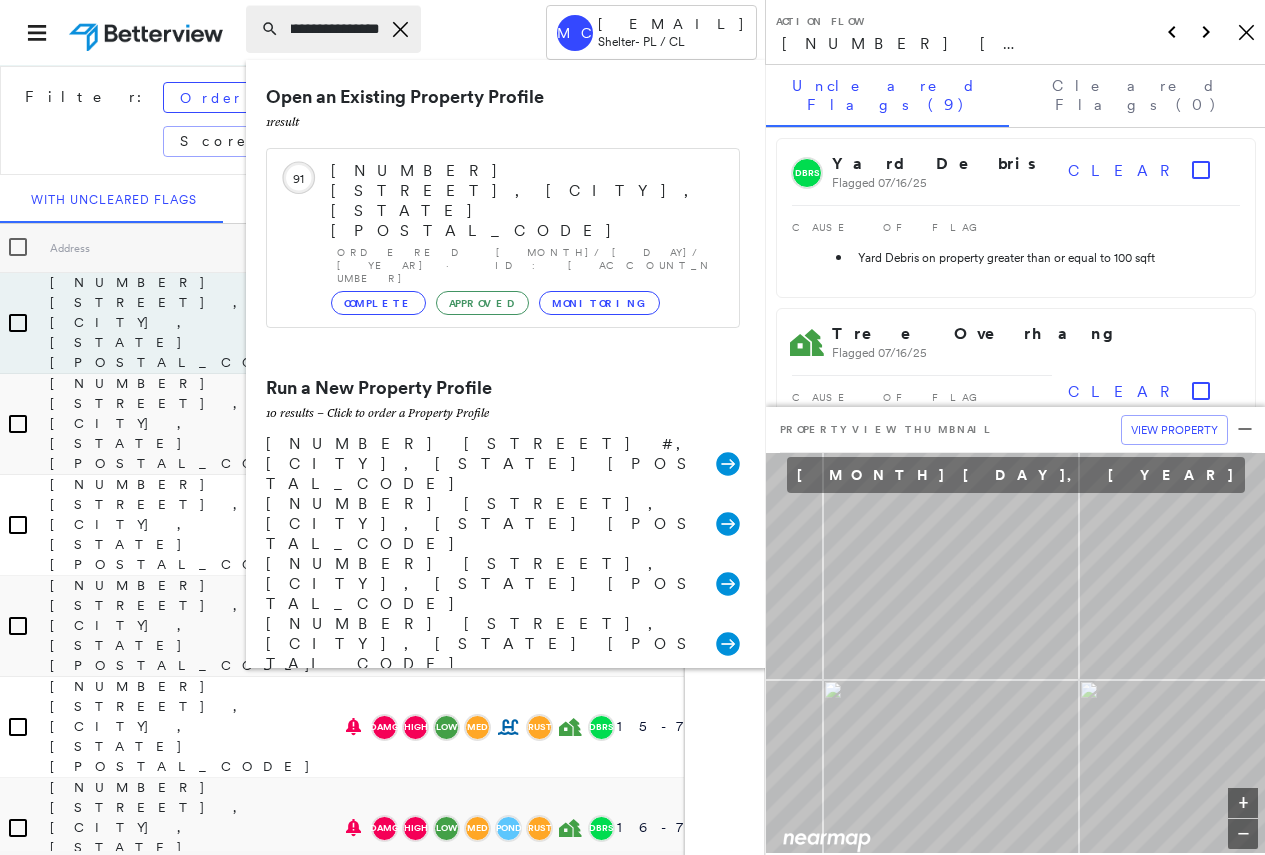 scroll, scrollTop: 0, scrollLeft: 169, axis: horizontal 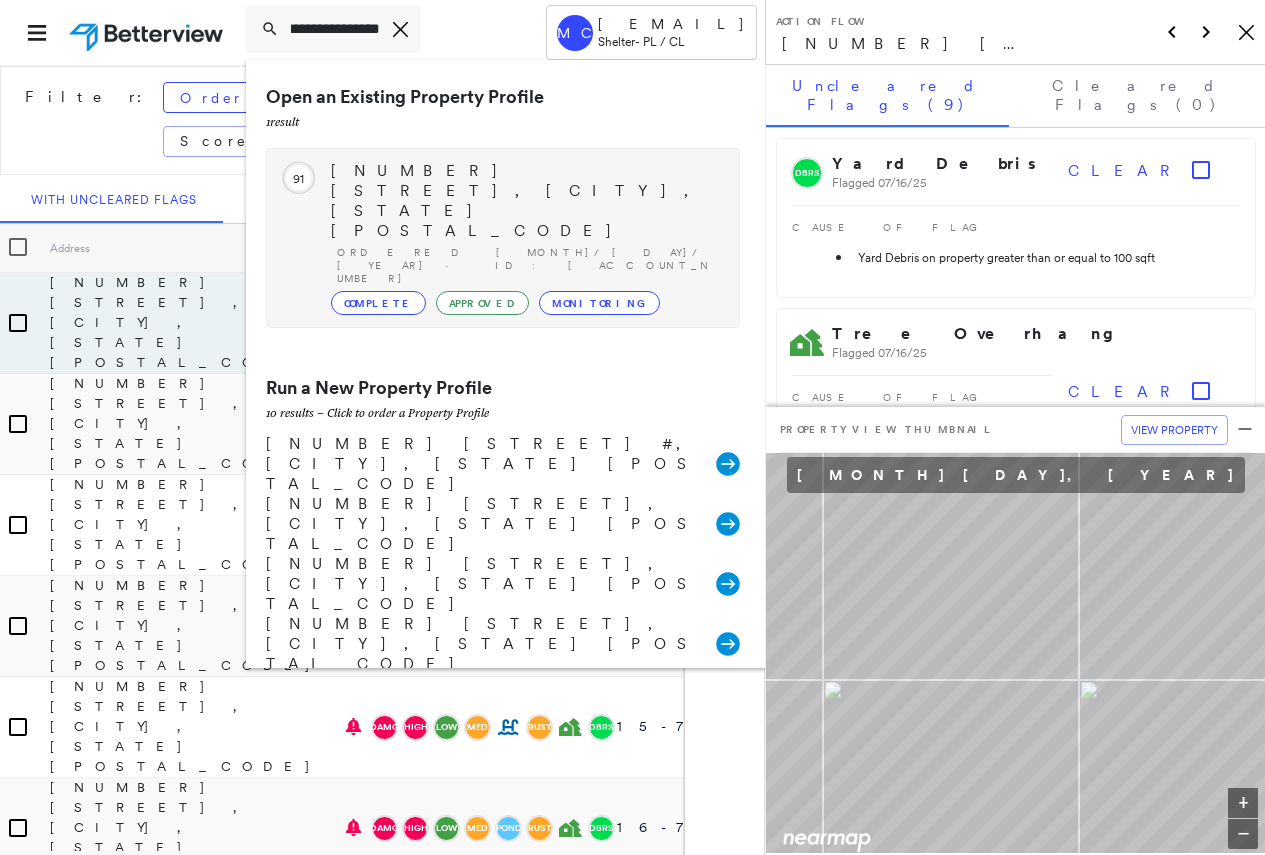 type on "**********" 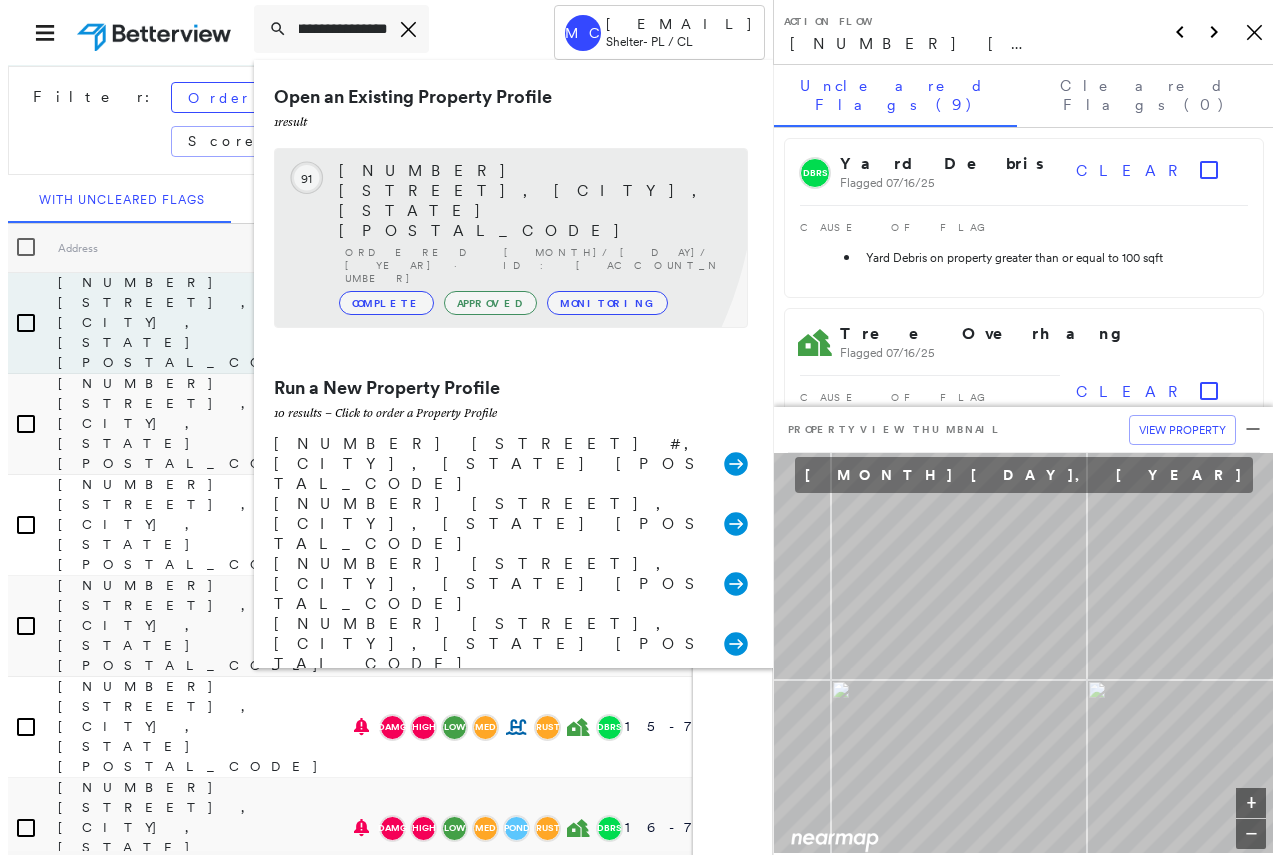 scroll, scrollTop: 0, scrollLeft: 0, axis: both 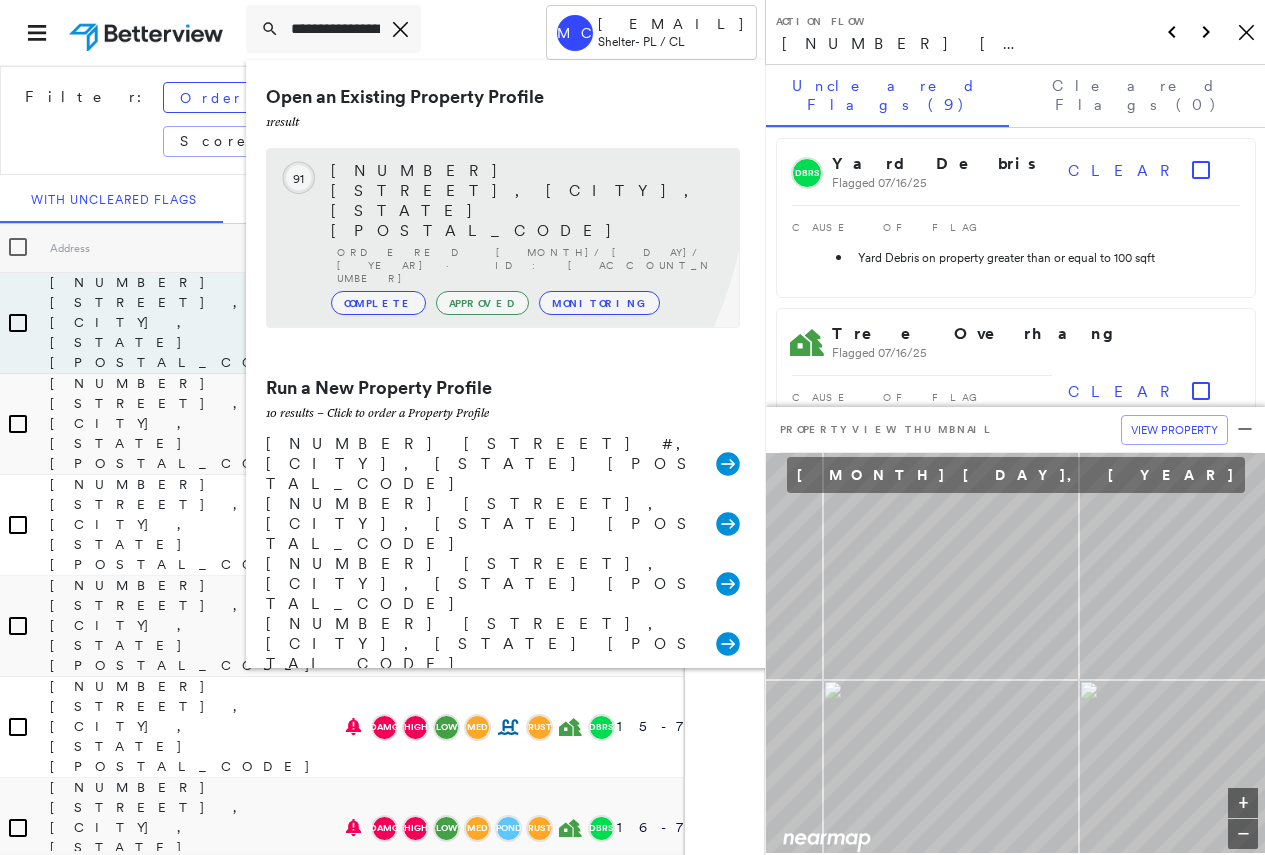 click on "[NUMBER] [STREET], [CITY], [STATE] [POSTAL_CODE]" at bounding box center [525, 201] 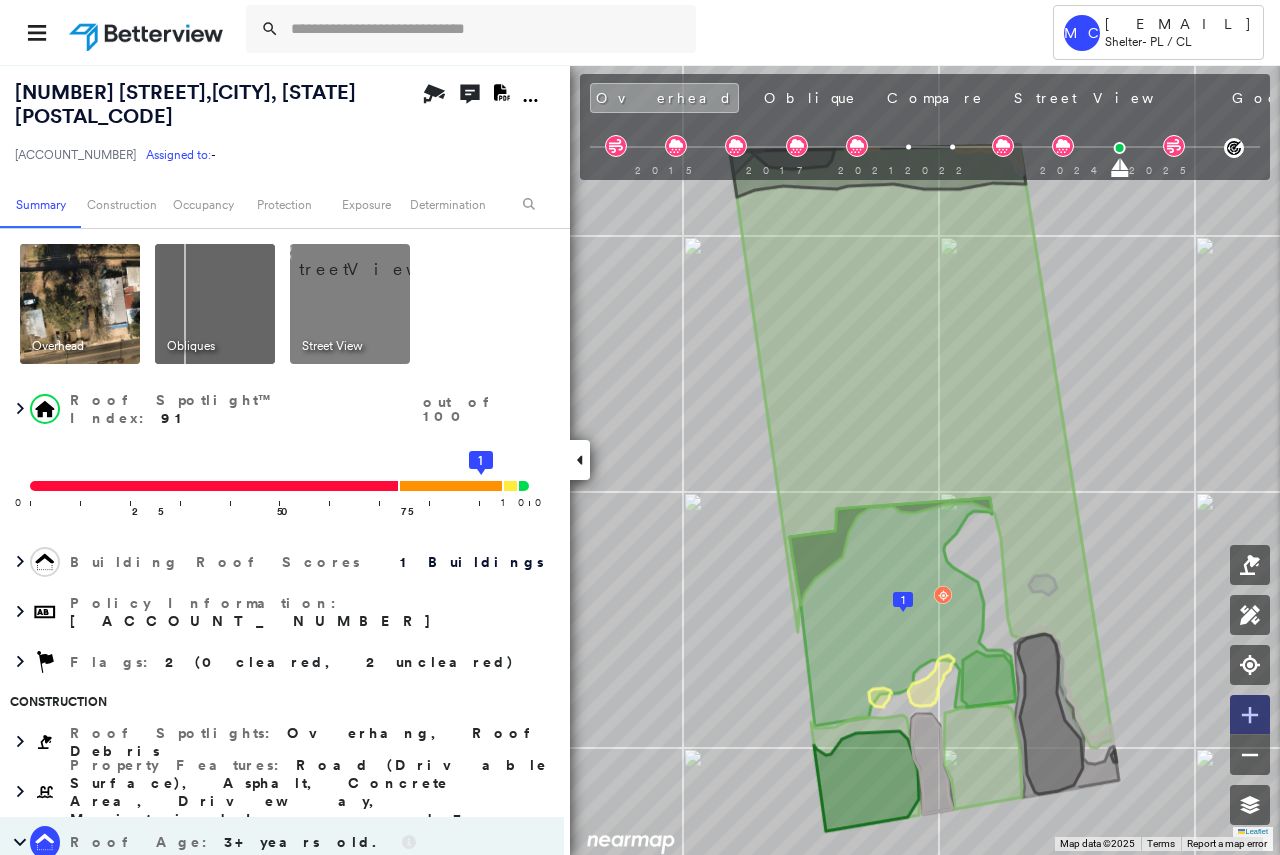 click 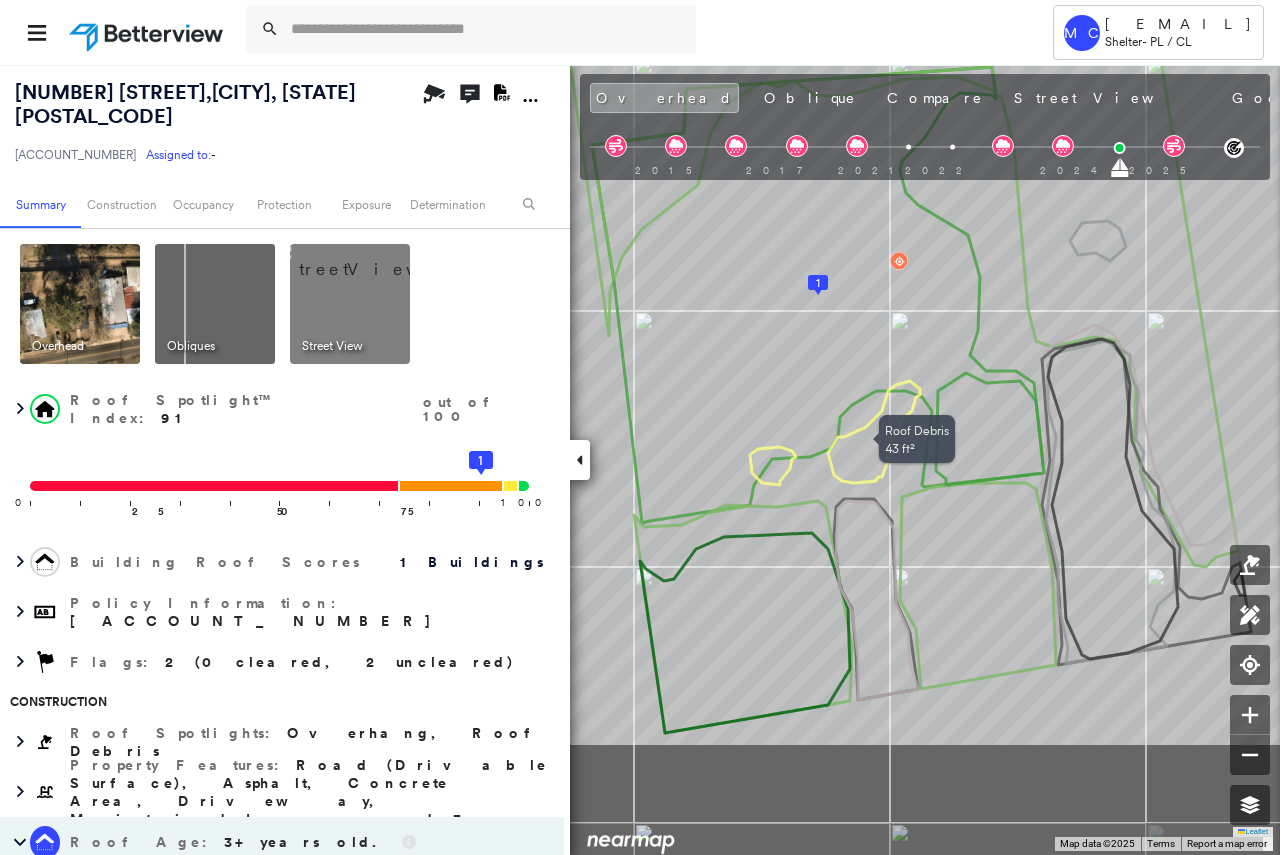 drag, startPoint x: 920, startPoint y: 576, endPoint x: 892, endPoint y: 387, distance: 191.06282 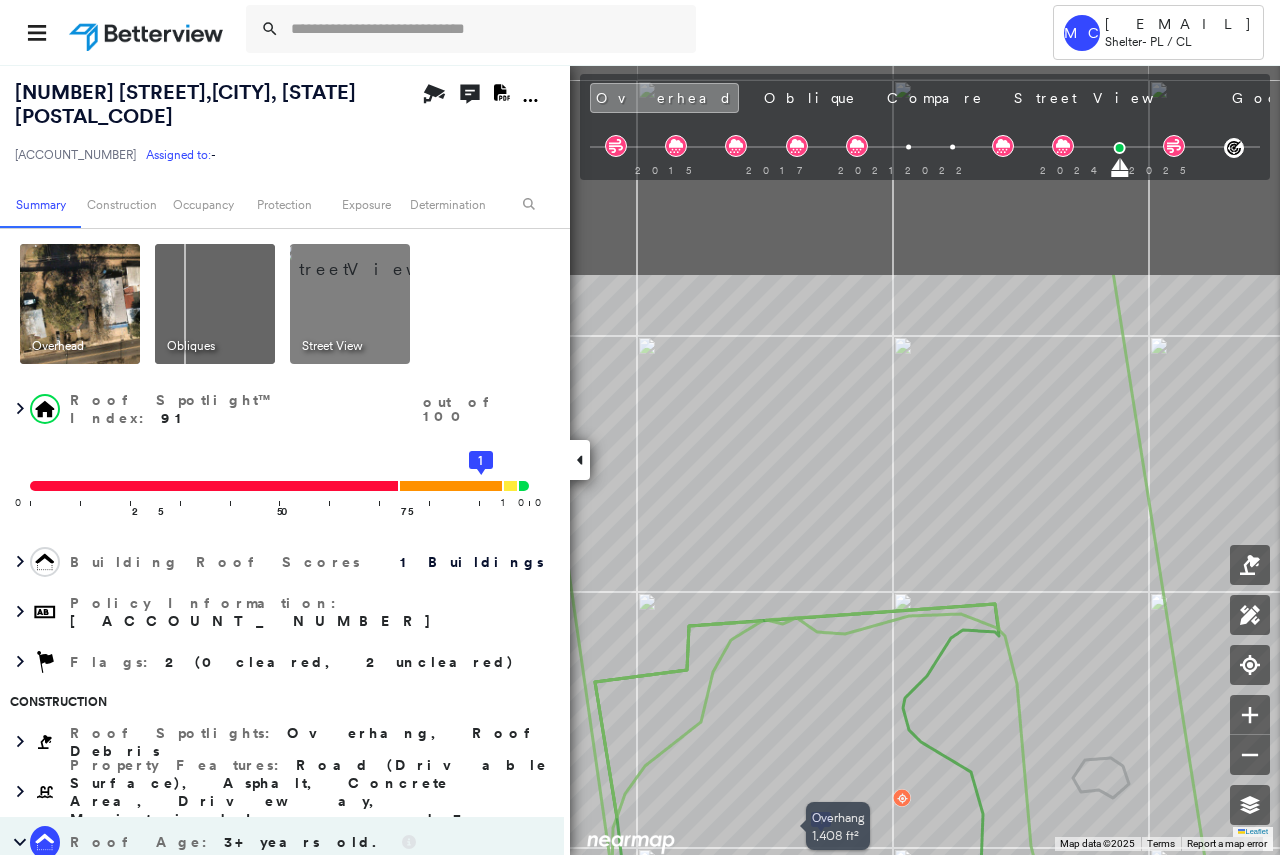 drag, startPoint x: 888, startPoint y: 395, endPoint x: 890, endPoint y: 685, distance: 290.0069 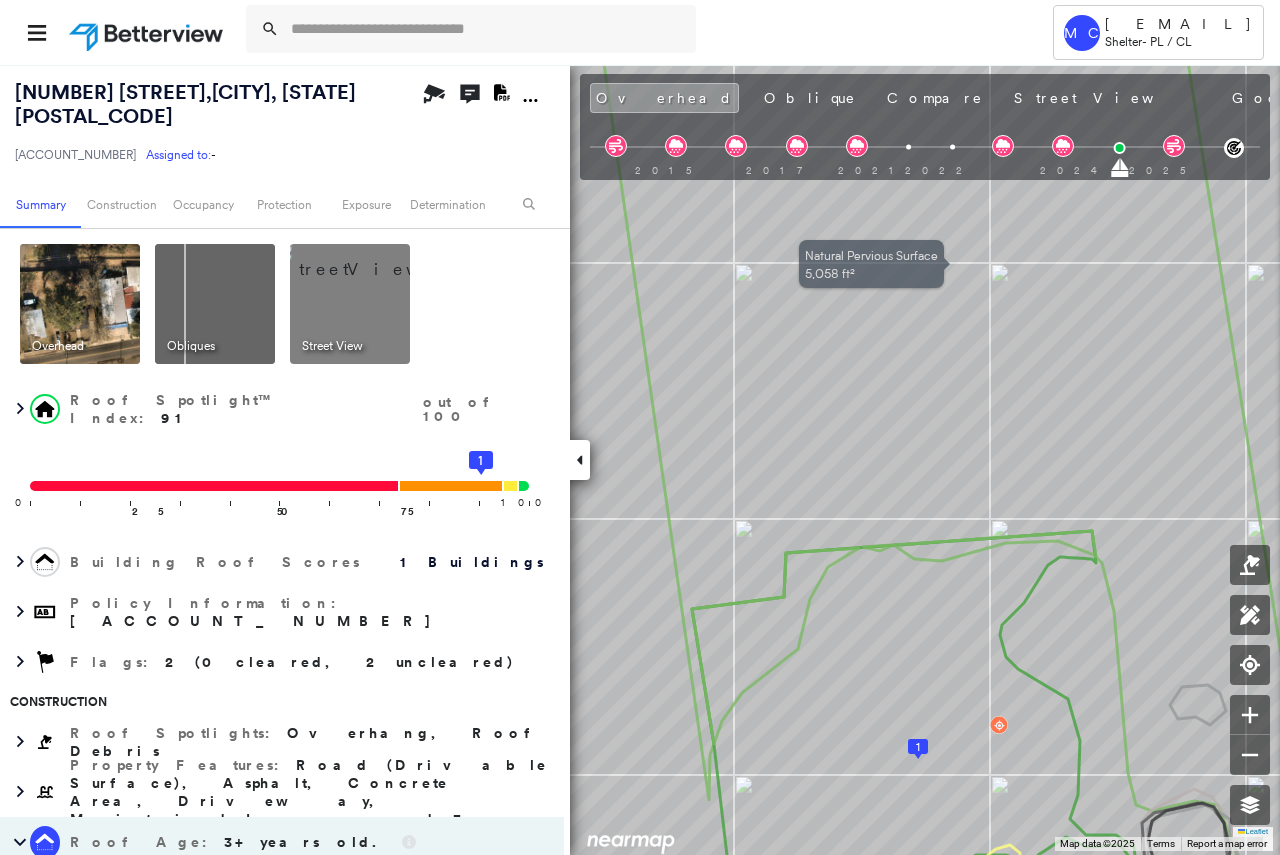 drag, startPoint x: 908, startPoint y: 463, endPoint x: 1004, endPoint y: 352, distance: 146.7549 